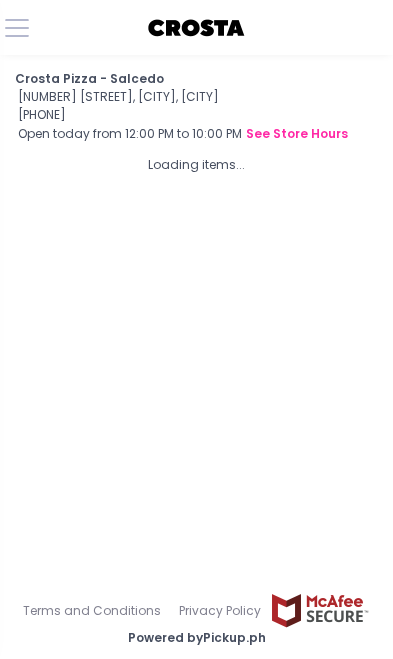 scroll, scrollTop: 0, scrollLeft: 0, axis: both 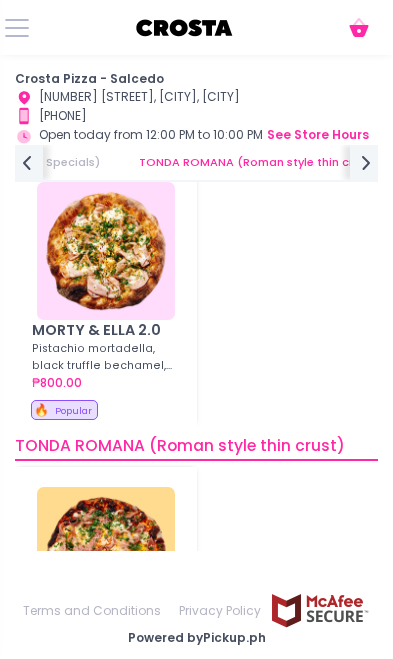 click at bounding box center (106, 251) 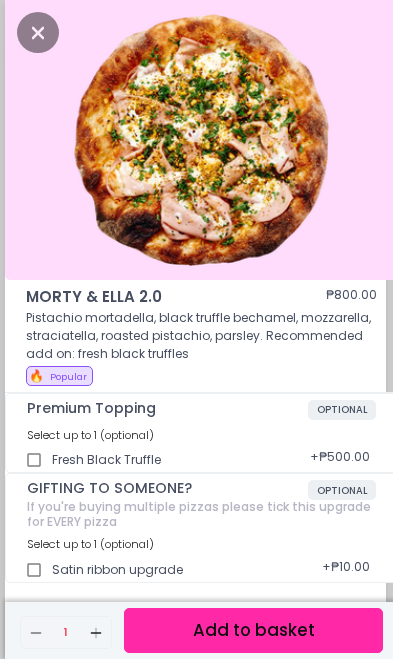 scroll, scrollTop: 5, scrollLeft: 0, axis: vertical 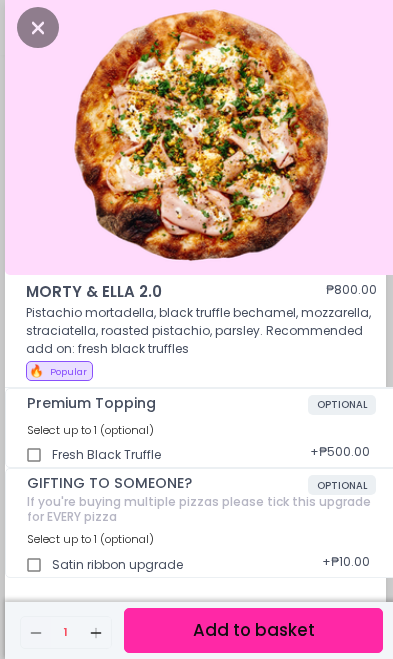 click on "Add to basket" at bounding box center [253, 630] 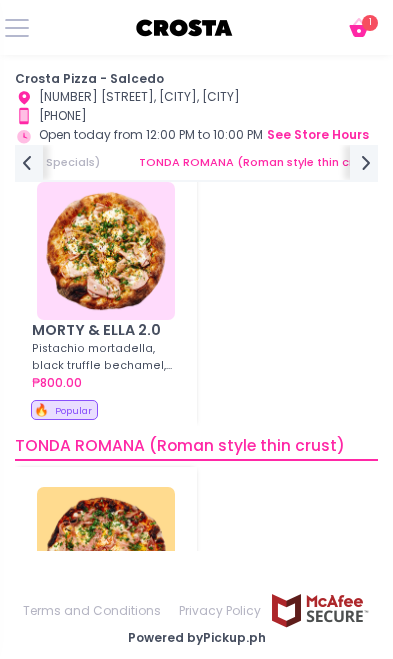 scroll, scrollTop: 513, scrollLeft: 0, axis: vertical 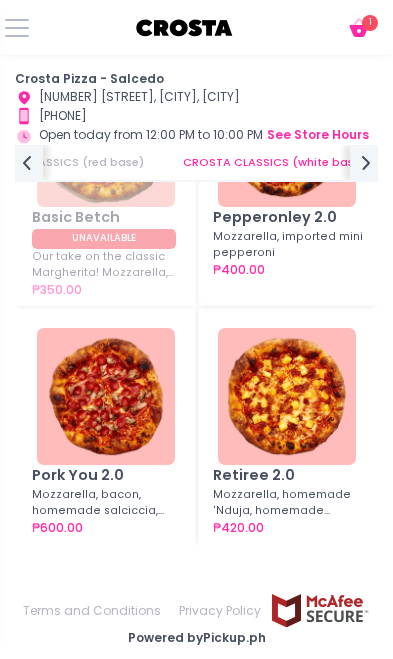 click at bounding box center [287, 397] 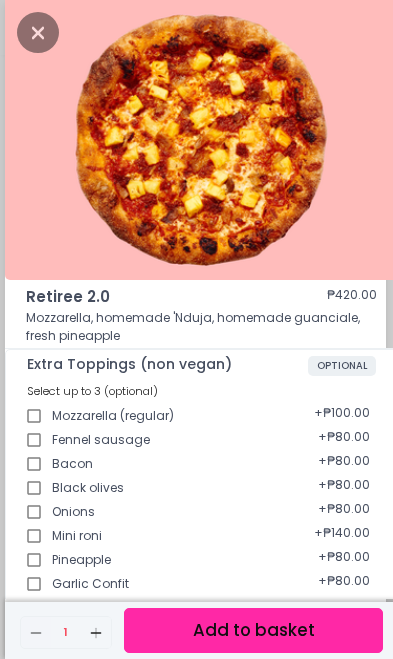 click on "Add to basket" at bounding box center (253, 630) 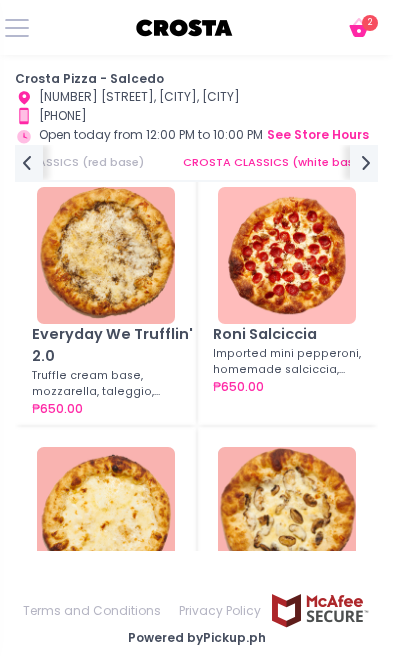 scroll, scrollTop: 1559, scrollLeft: 0, axis: vertical 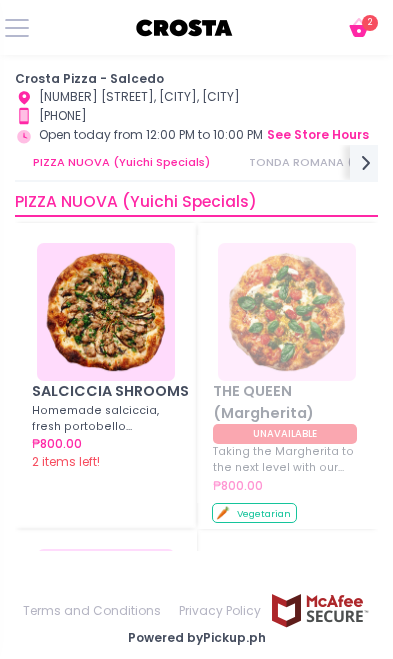 click at bounding box center [106, 312] 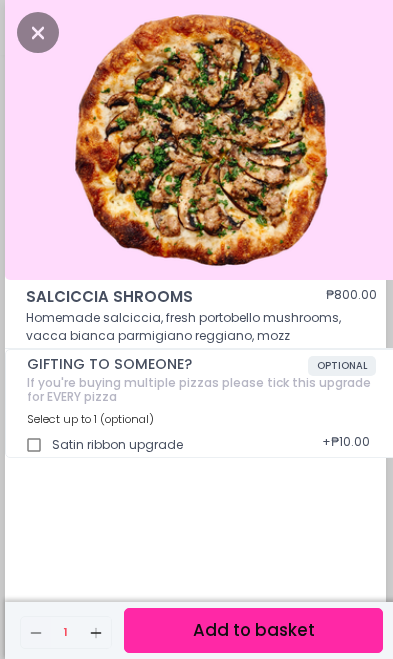 click at bounding box center (38, 32) 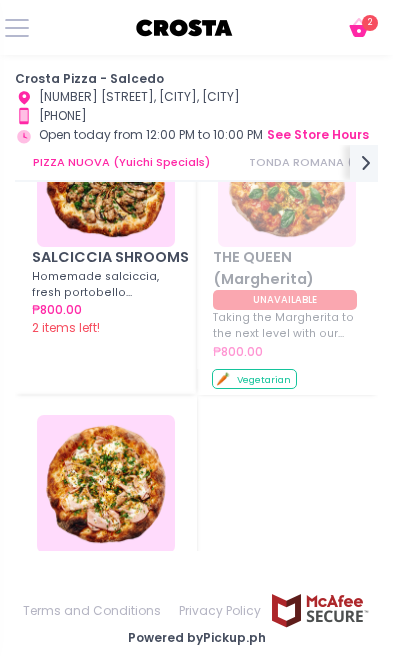 scroll, scrollTop: 161, scrollLeft: 0, axis: vertical 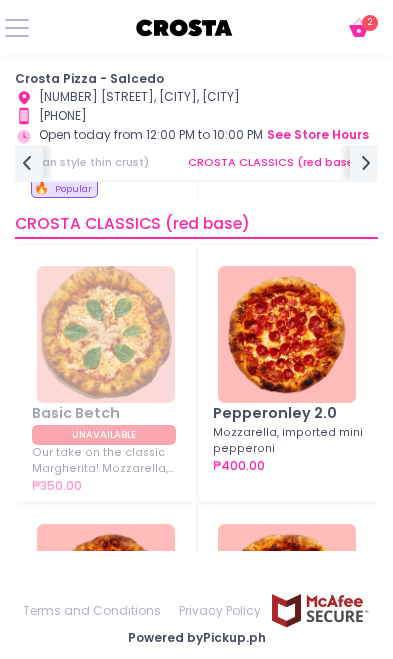click at bounding box center (287, 335) 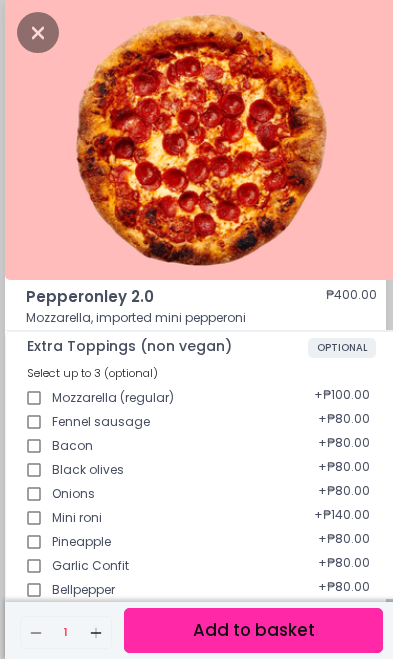 click on "Add to basket" at bounding box center [253, 630] 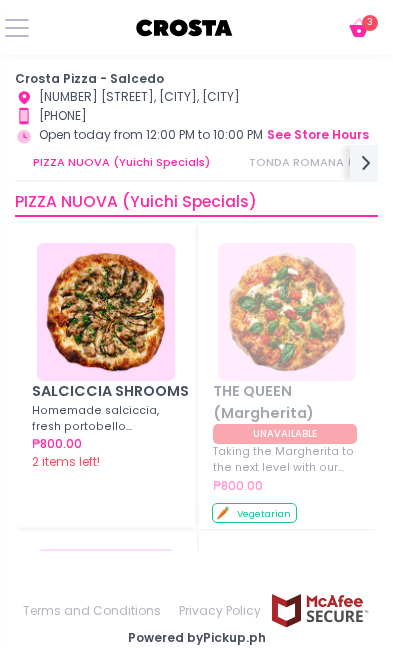 click at bounding box center (106, 312) 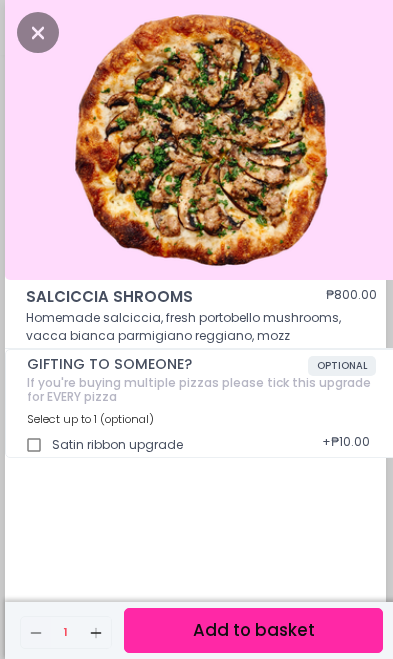 click on "Add to basket" at bounding box center (253, 630) 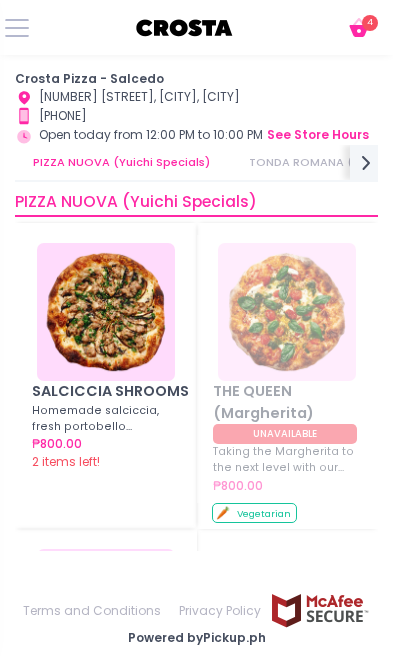 click on "Cart Created with Sketch." 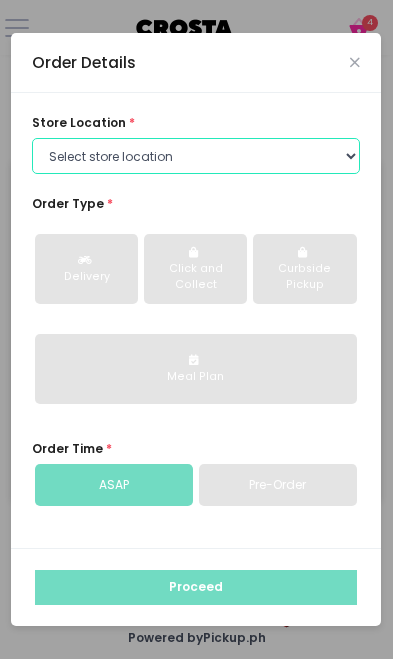 click on "Select store location Crosta Pizza - Salcedo  Crosta Pizza - San Juan" at bounding box center [196, 156] 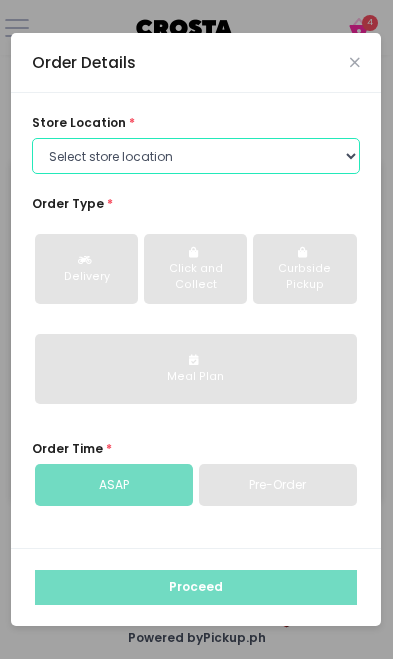 select on "5fabb2e53664a8677beaeb89" 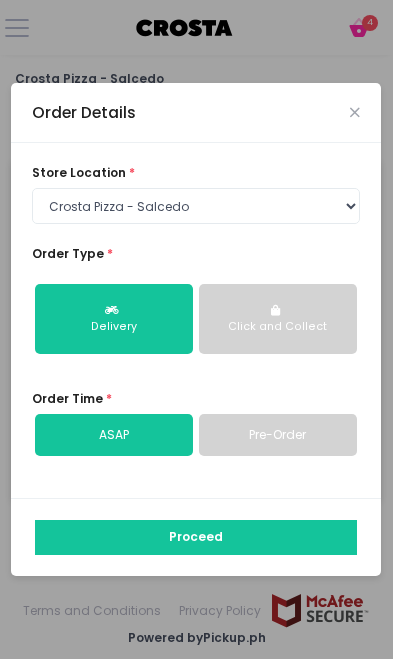 click at bounding box center [277, 310] 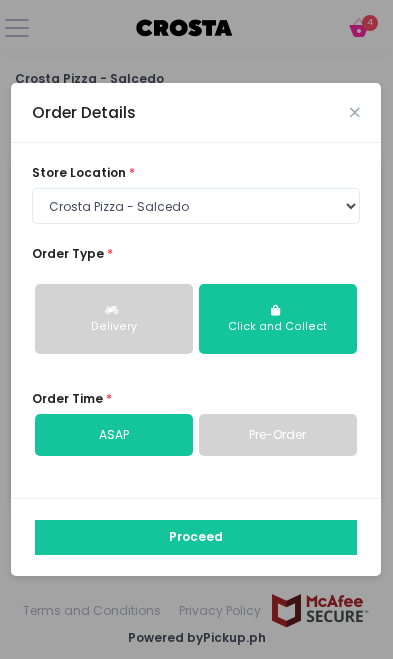 click on "Pre-Order" at bounding box center (278, 435) 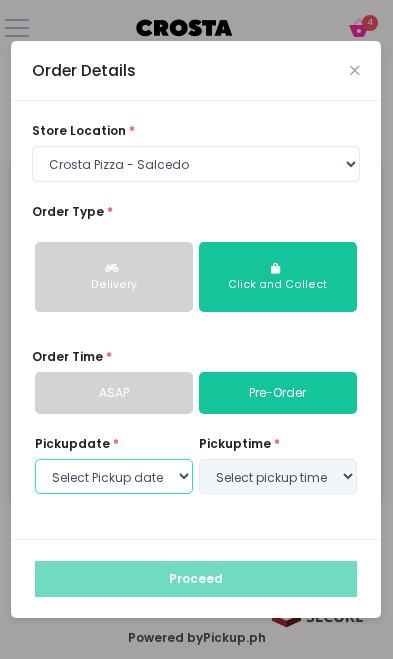 click on "Select Pickup date" at bounding box center [114, 477] 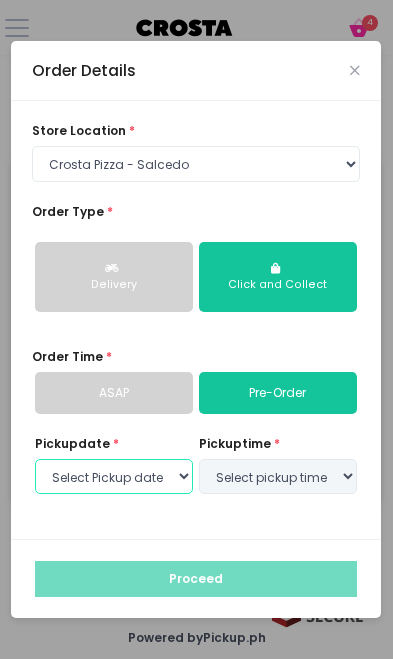 click on "Select Pickup date" at bounding box center (114, 477) 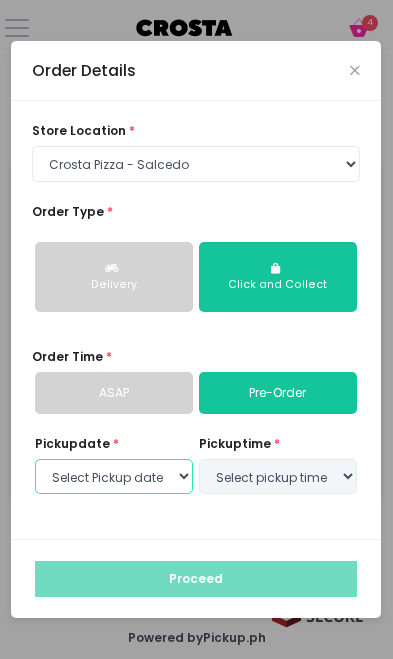 click on "Select Pickup date" at bounding box center (114, 477) 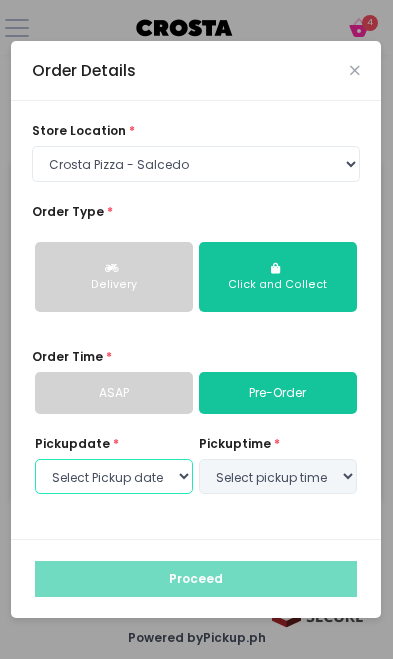 click on "Select Pickup date" at bounding box center (114, 477) 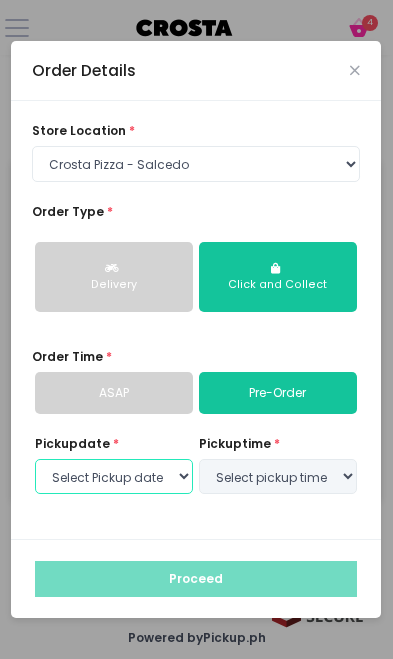 click on "Select Pickup date" at bounding box center [114, 477] 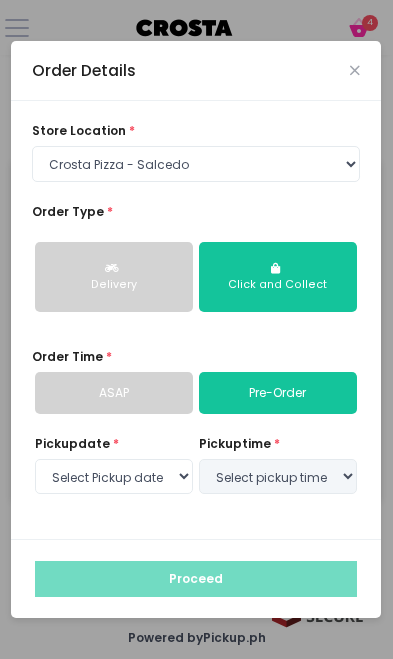 click on "ASAP" at bounding box center [114, 393] 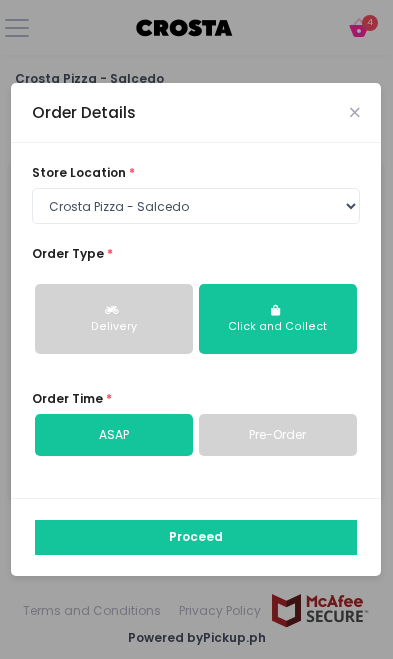 click on "Pre-Order" at bounding box center (278, 435) 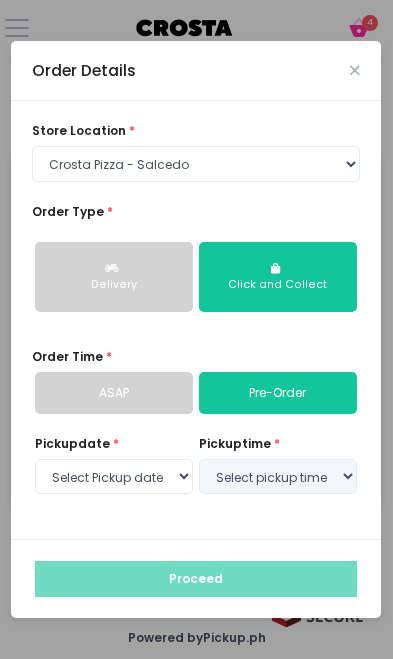 select on "2025-08-02" 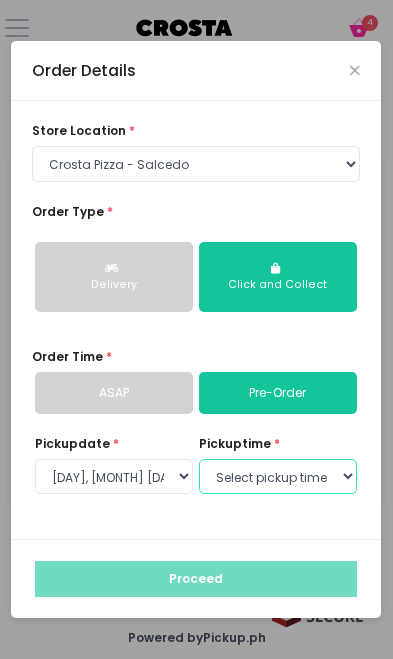 click on "Select pickup time [TIME] [TIME] [TIME] [TIME] [TIME] [TIME] [TIME] [TIME]" at bounding box center (278, 477) 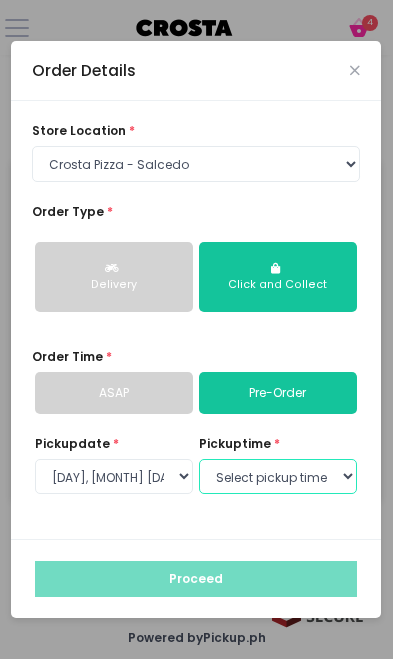 select on "[TIME]" 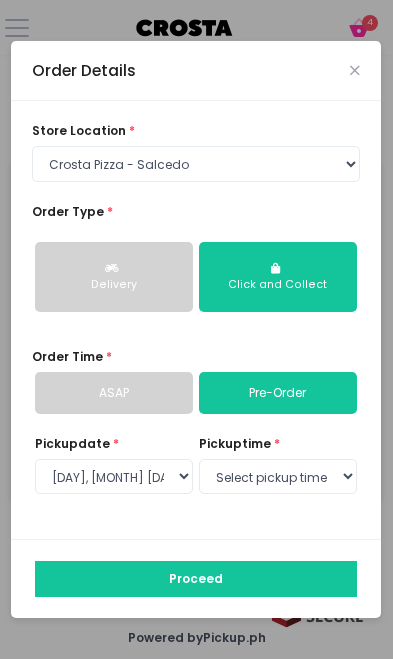 click on "Proceed" at bounding box center [196, 579] 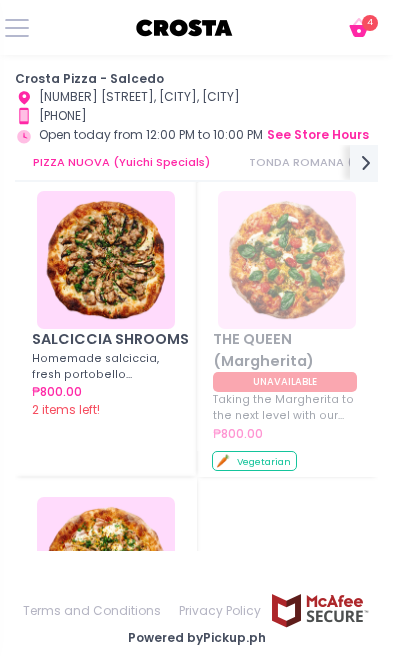 scroll, scrollTop: 306, scrollLeft: 0, axis: vertical 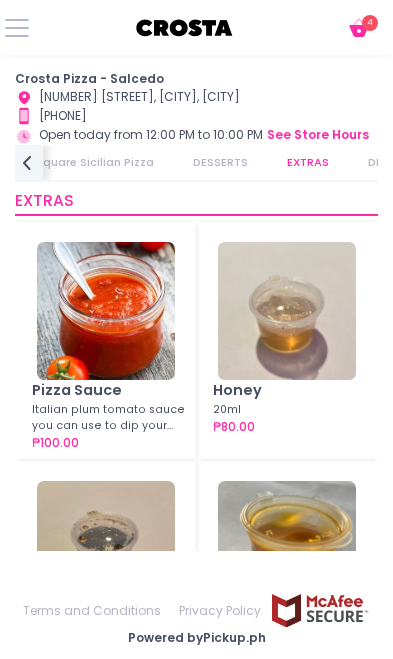 click at bounding box center [287, 311] 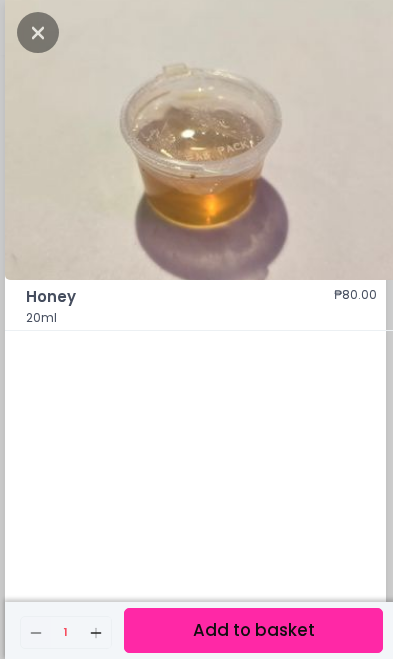 click on "Add to basket" at bounding box center [253, 630] 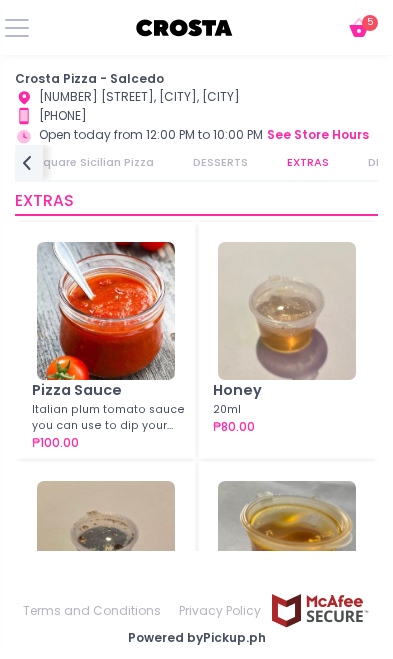 click 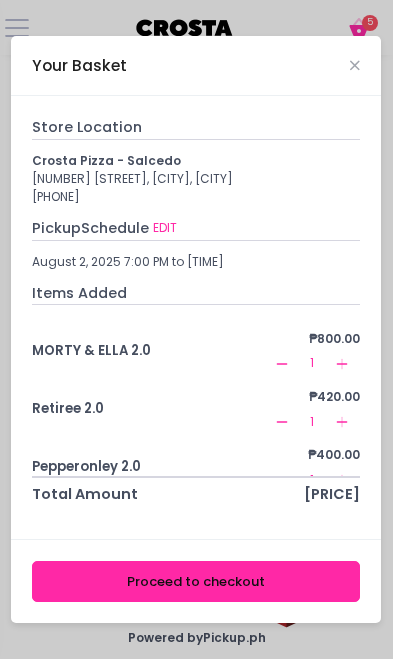 scroll, scrollTop: 82, scrollLeft: 0, axis: vertical 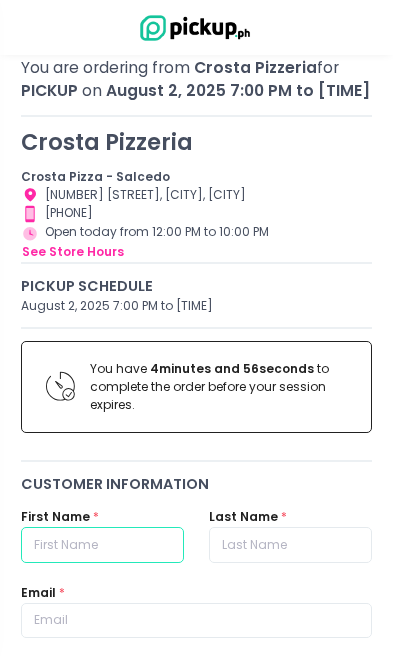 click at bounding box center [102, 545] 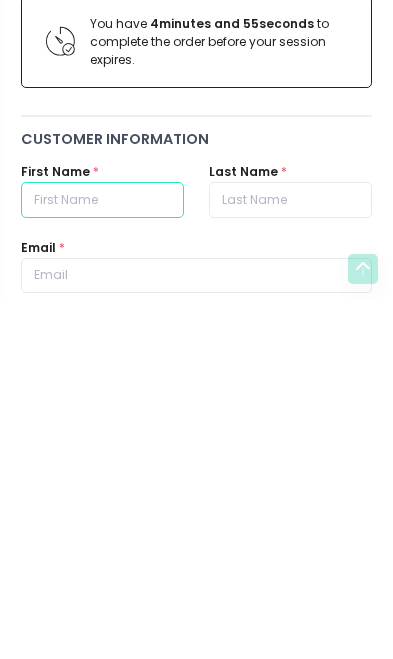 type on "[FIRST]" 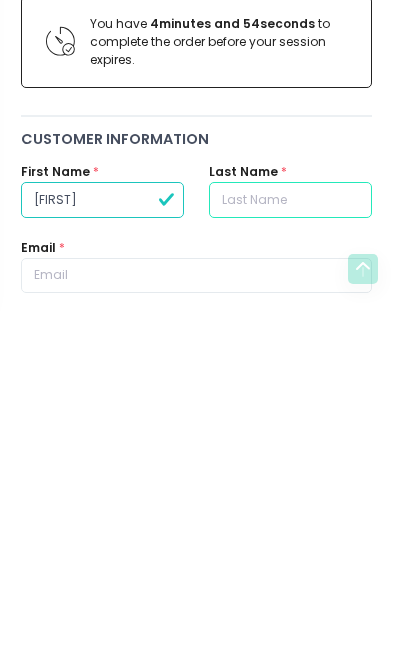 type on "[LAST]" 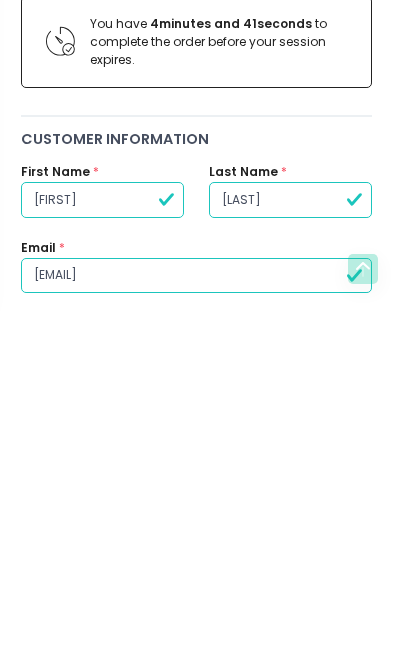 type on "[EMAIL]" 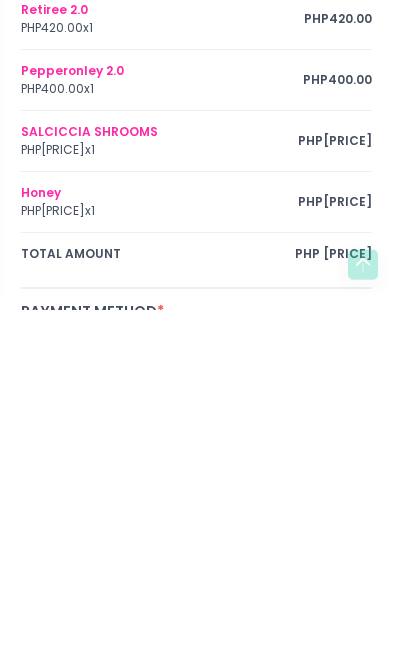 scroll, scrollTop: 1084, scrollLeft: 0, axis: vertical 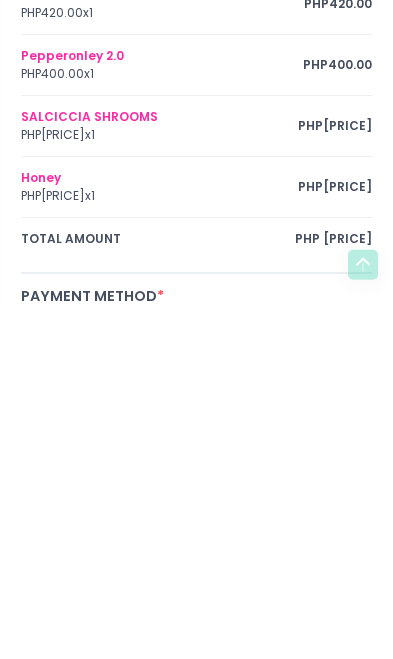 type on "[PHONE]" 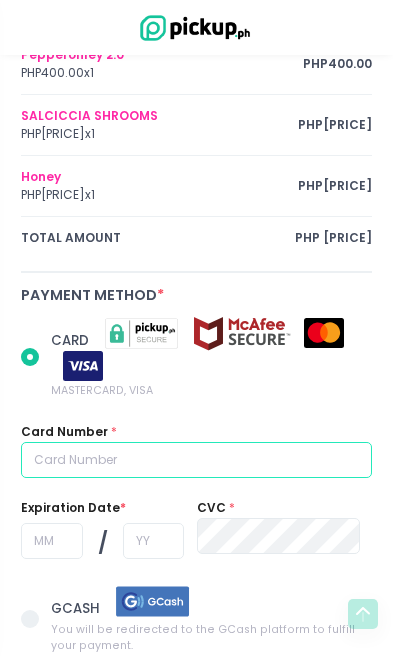 click at bounding box center [196, 460] 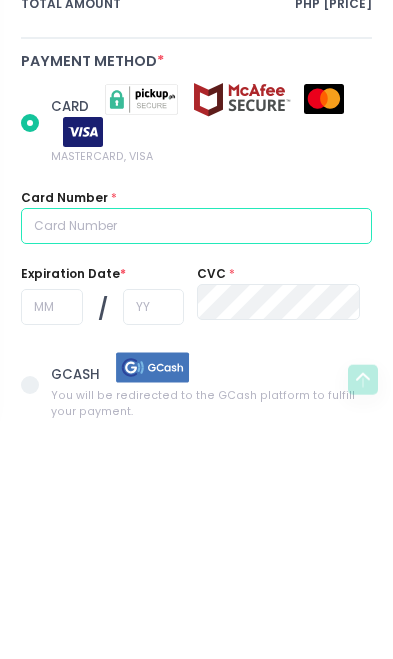 type on "[NUMBER]" 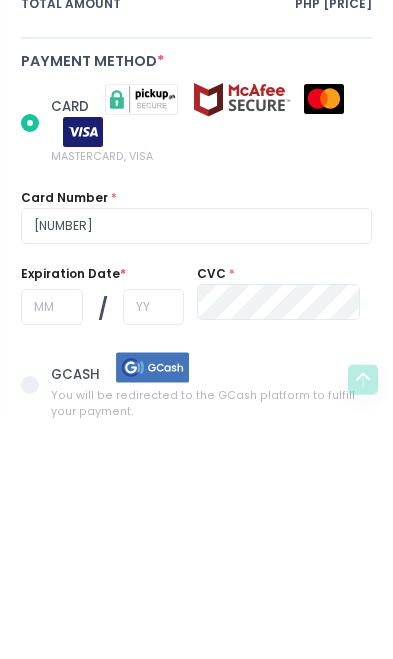 radio on "true" 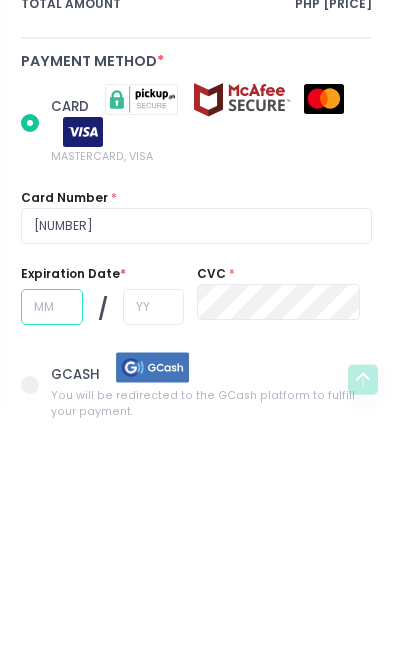 type on "[NUMBER]" 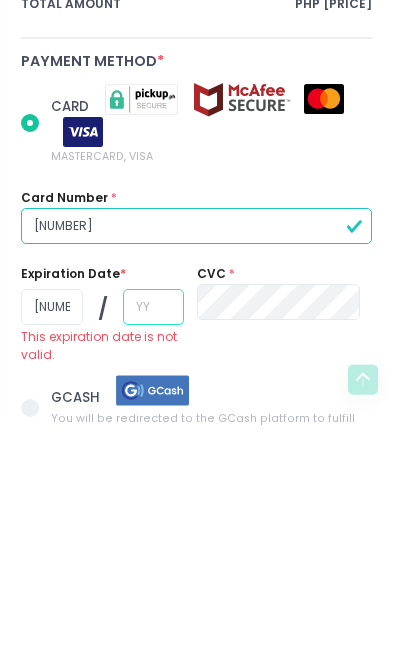 radio on "true" 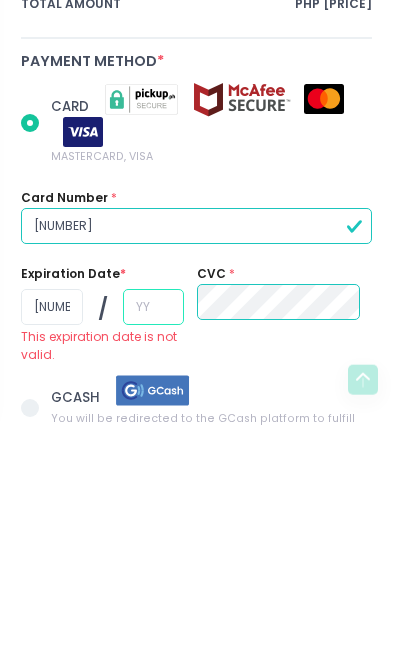 type on "2" 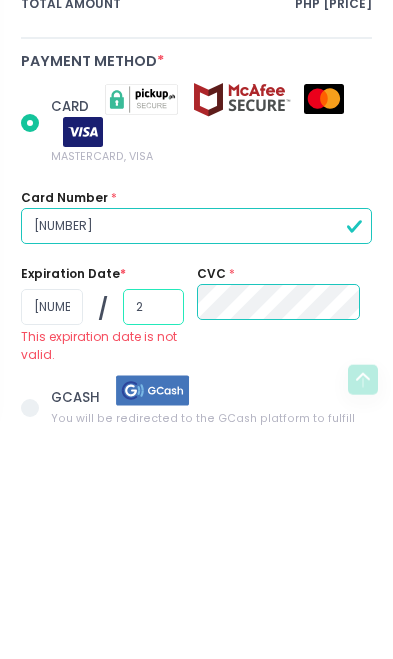 radio on "true" 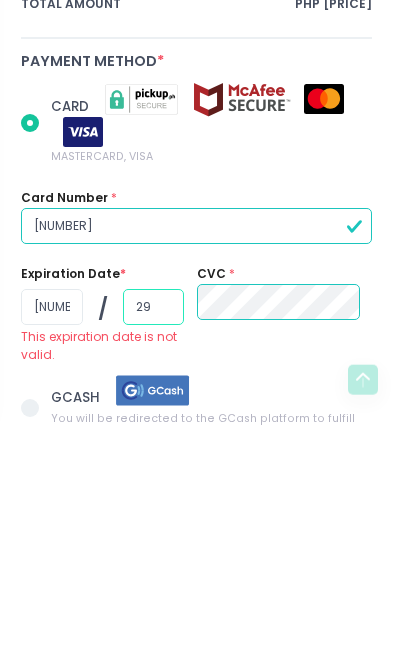 radio on "true" 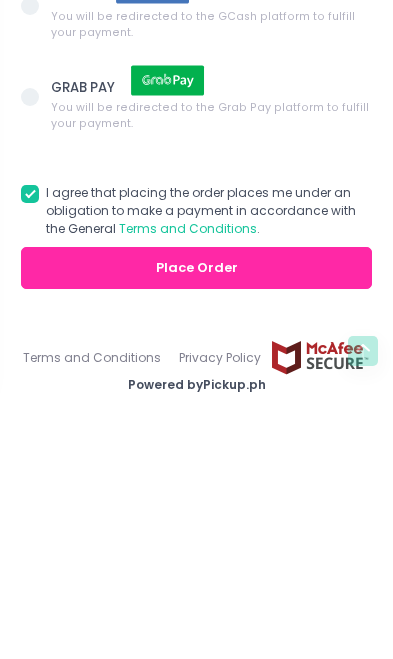 scroll, scrollTop: 1785, scrollLeft: 0, axis: vertical 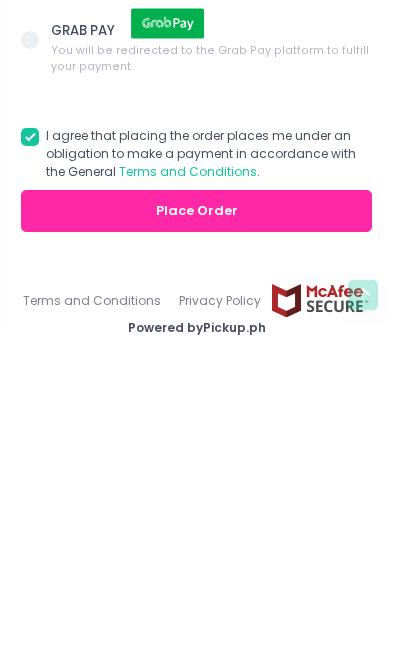 type on "29" 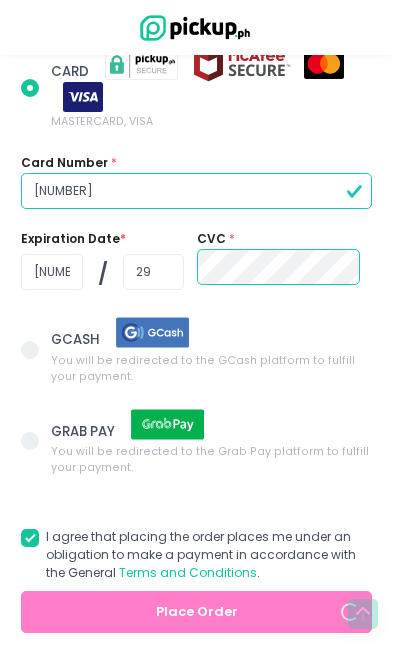 radio on "true" 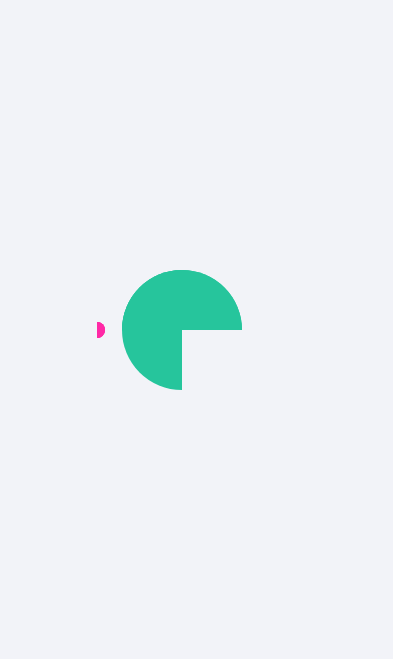 scroll, scrollTop: 0, scrollLeft: 0, axis: both 